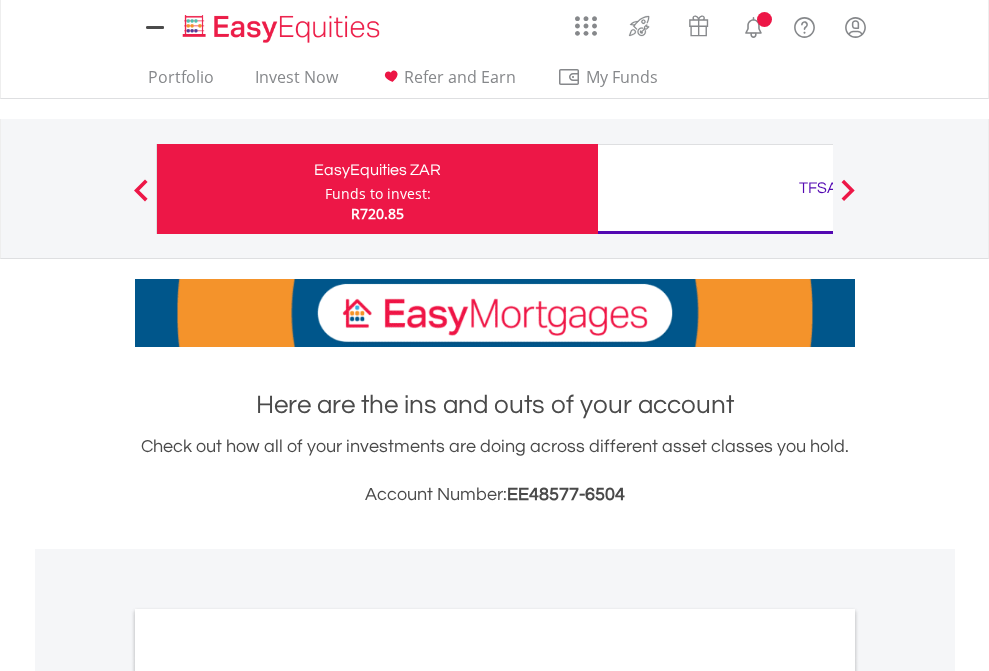 scroll, scrollTop: 0, scrollLeft: 0, axis: both 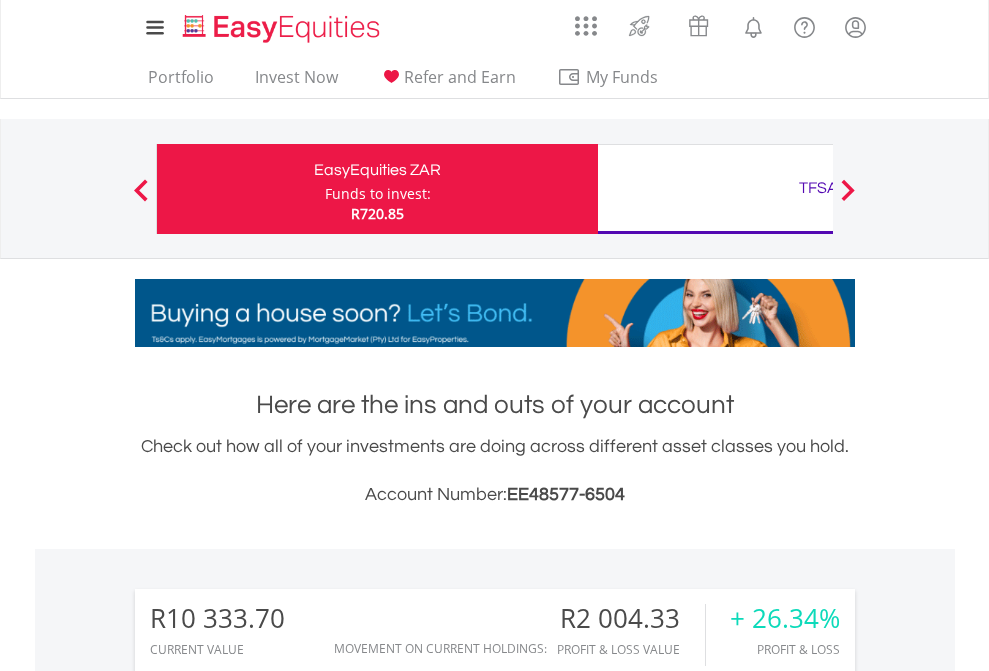 click on "Funds to invest:" at bounding box center [378, 194] 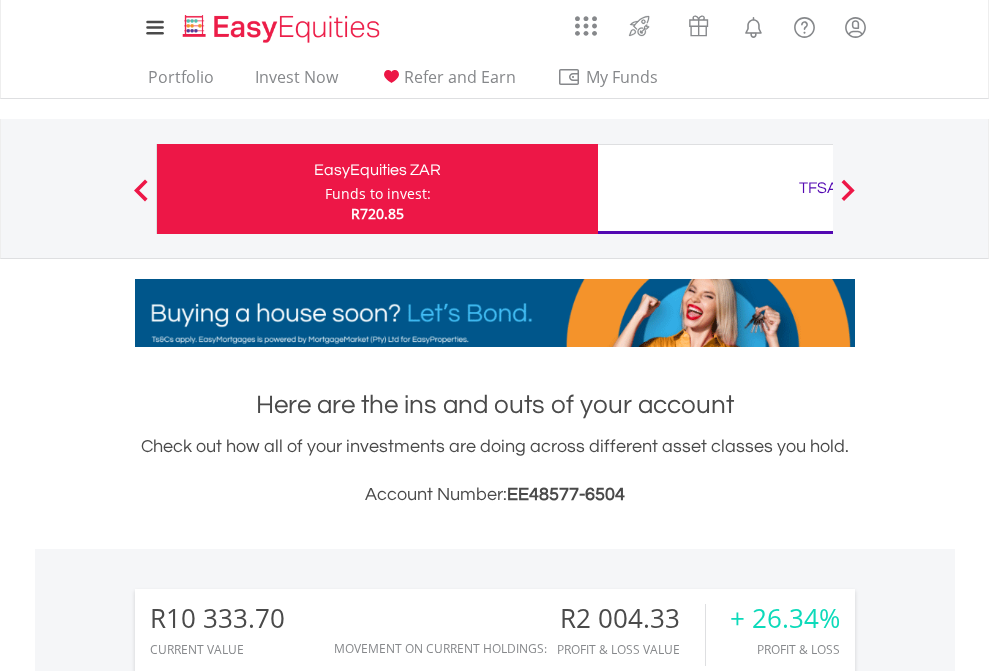 scroll, scrollTop: 192, scrollLeft: 314, axis: both 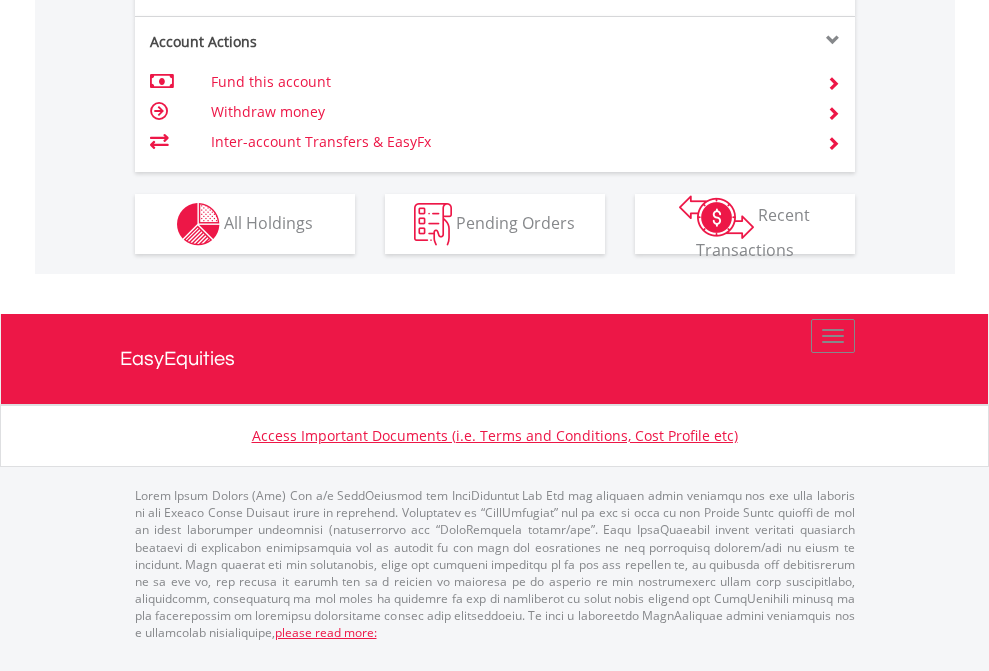 click on "Investment types" at bounding box center (706, -337) 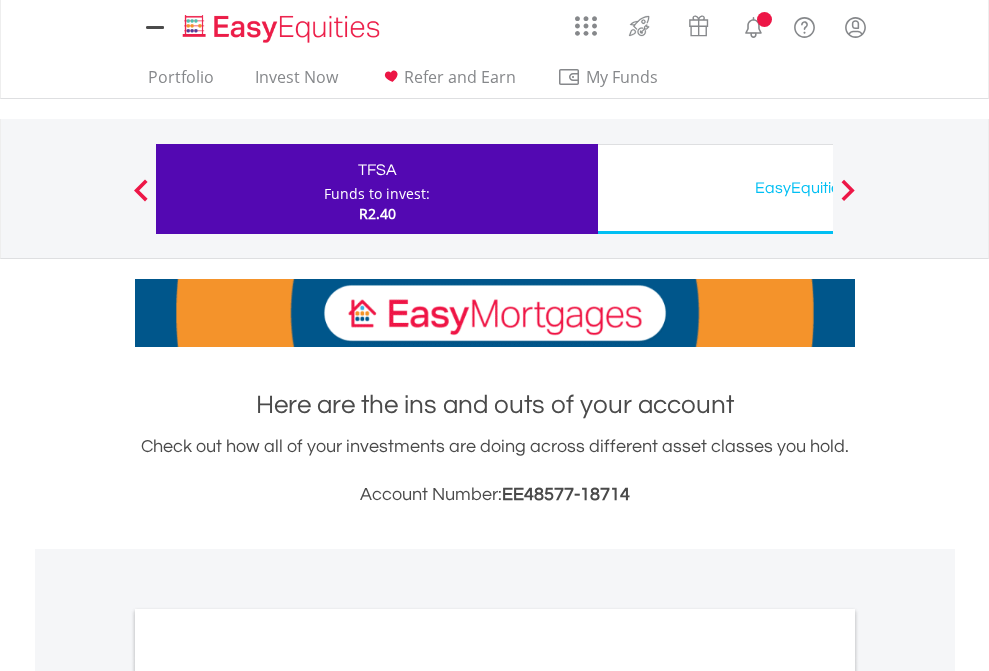 scroll, scrollTop: 0, scrollLeft: 0, axis: both 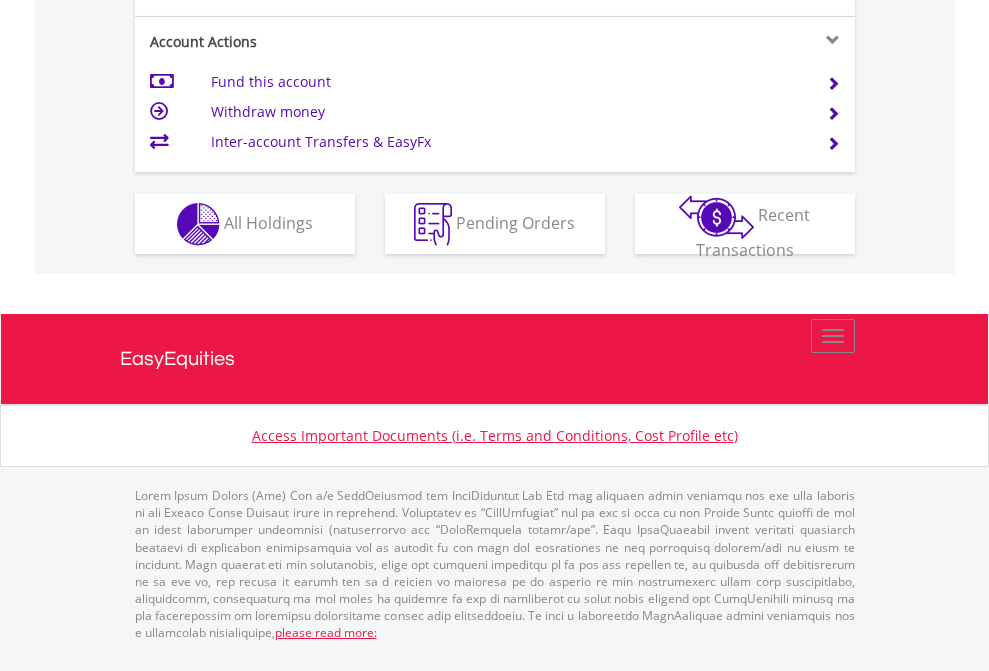 click on "Investment types" at bounding box center [706, -337] 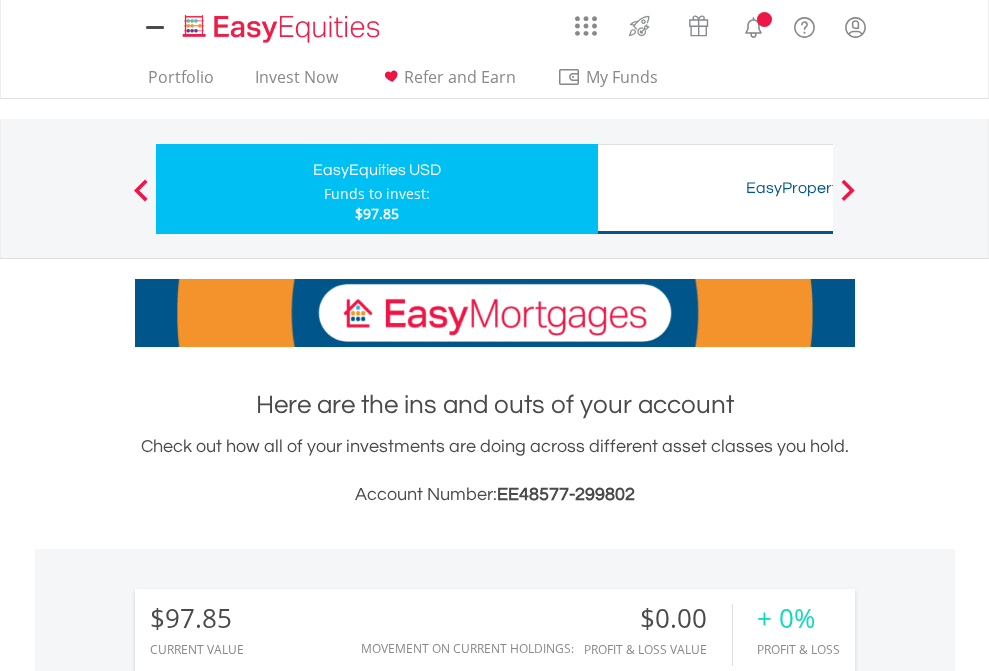 scroll, scrollTop: 0, scrollLeft: 0, axis: both 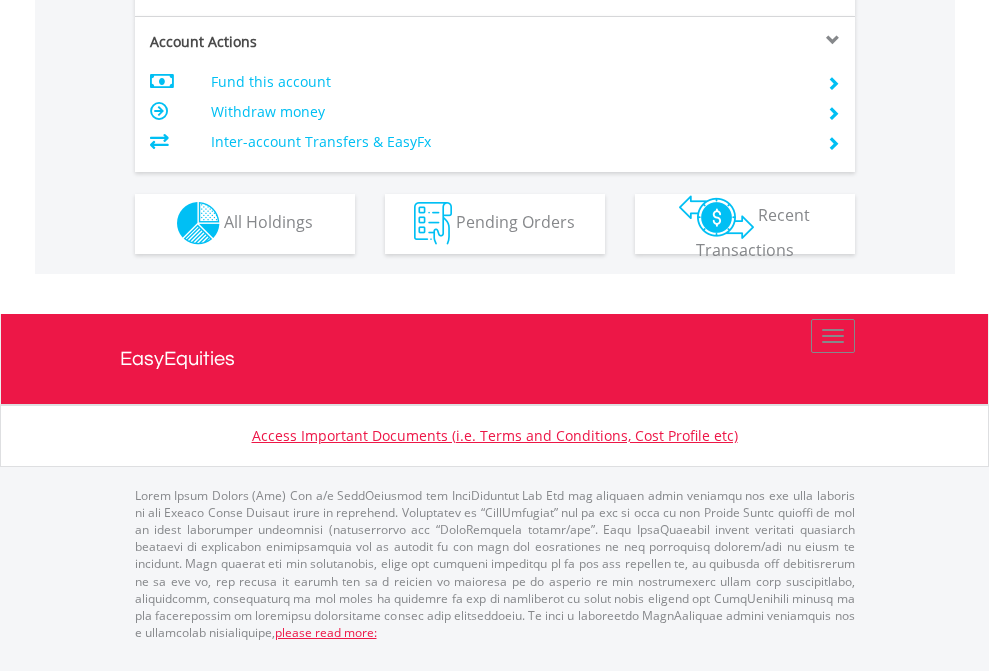 click on "Investment types" at bounding box center (706, -353) 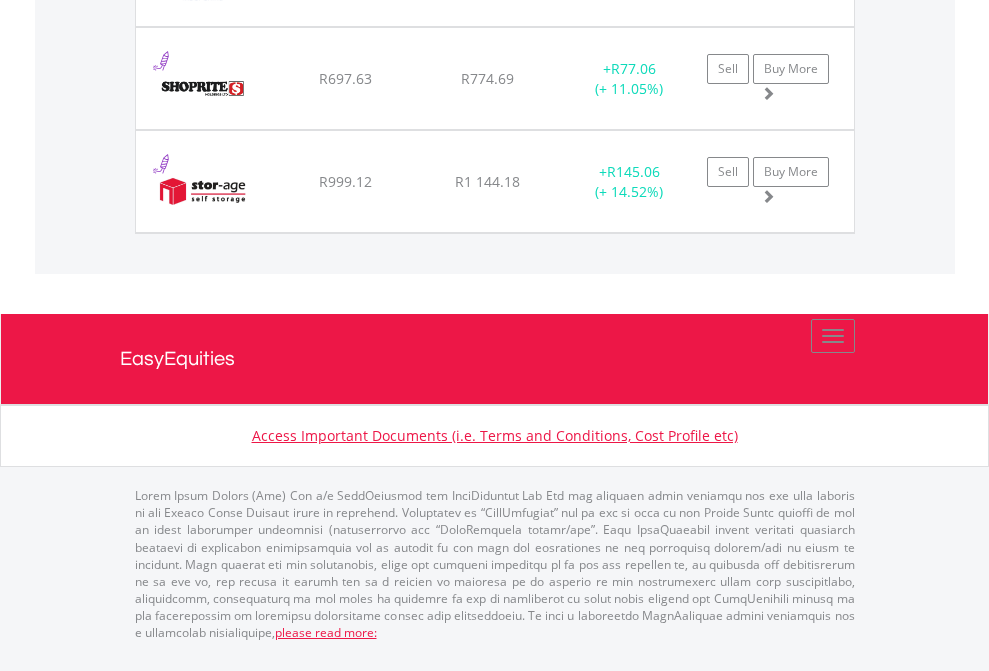 click on "TFSA" at bounding box center (818, -1483) 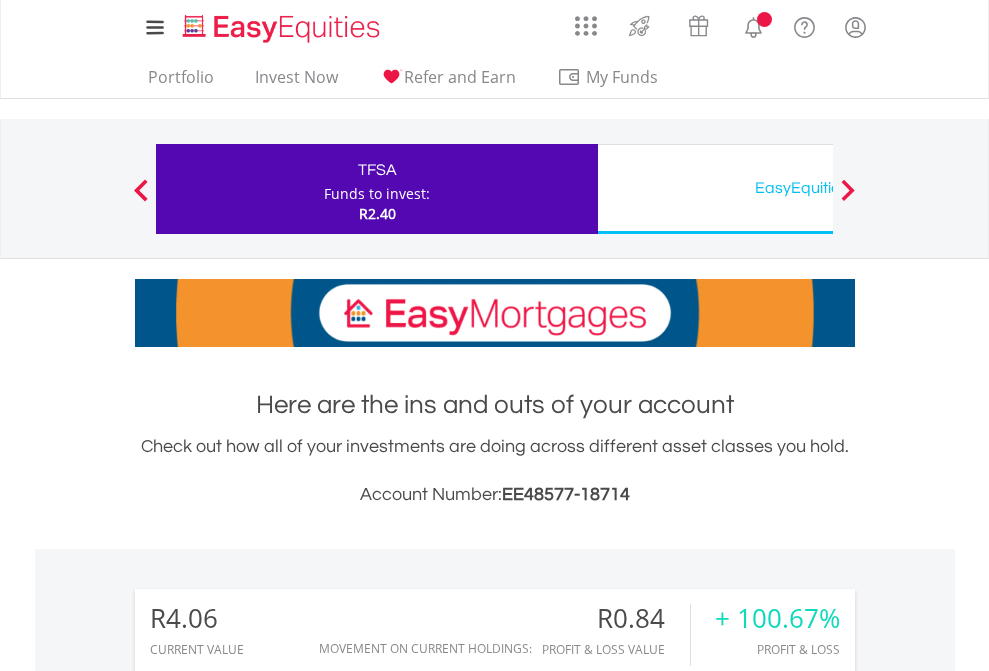 scroll, scrollTop: 2224, scrollLeft: 0, axis: vertical 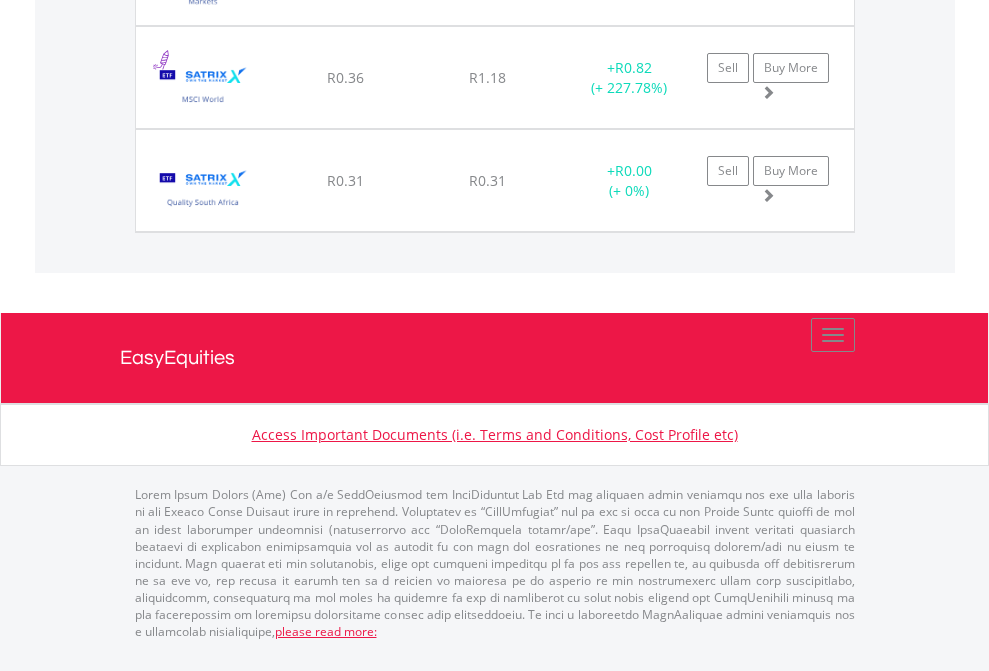 click on "EasyEquities USD" at bounding box center [818, -1648] 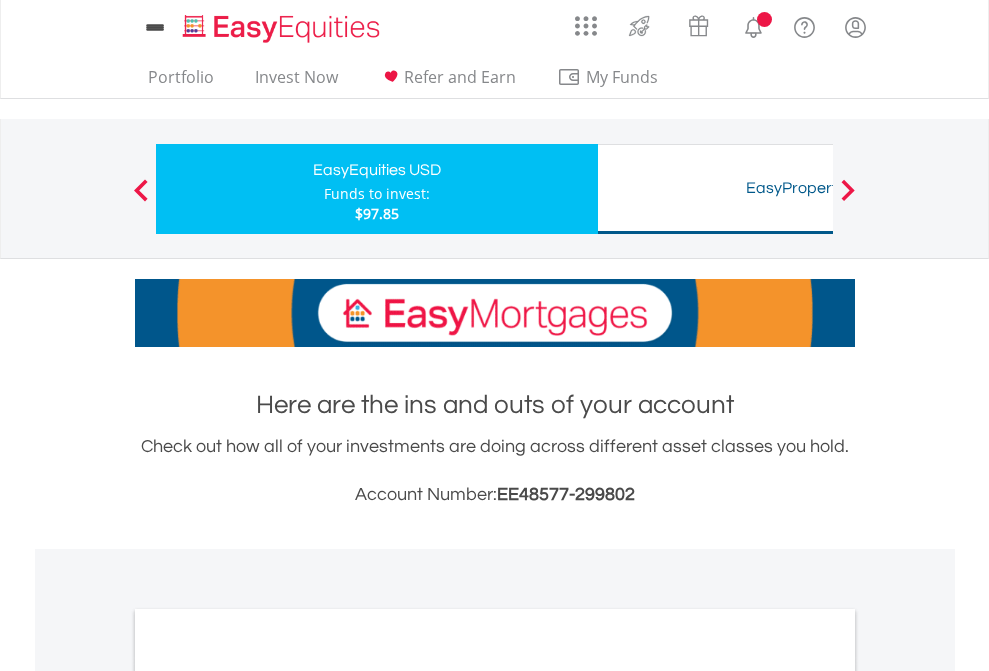 scroll, scrollTop: 1202, scrollLeft: 0, axis: vertical 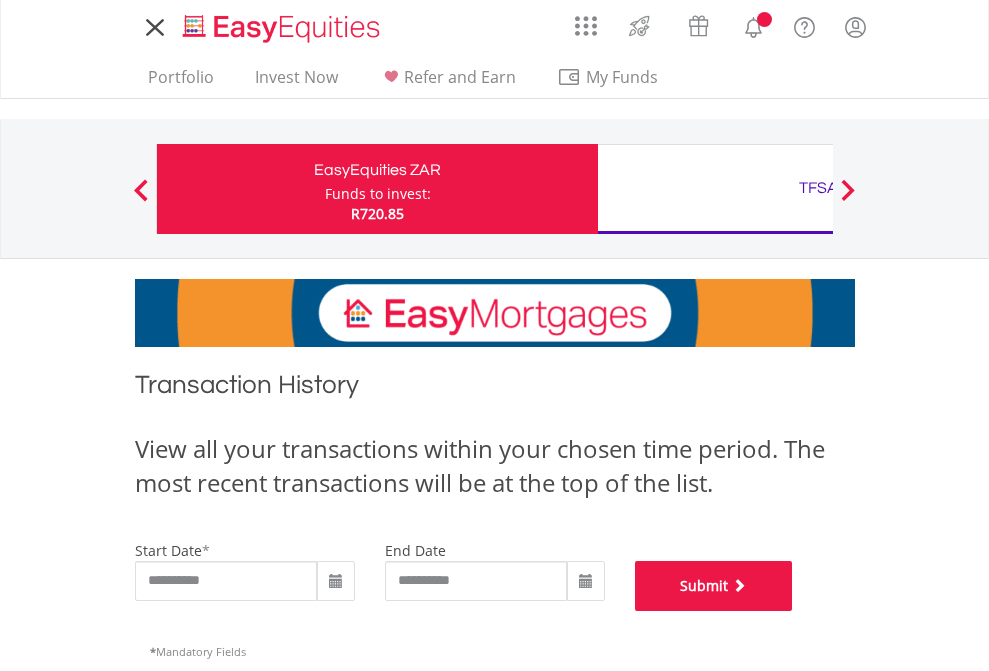 click on "Submit" at bounding box center (714, 586) 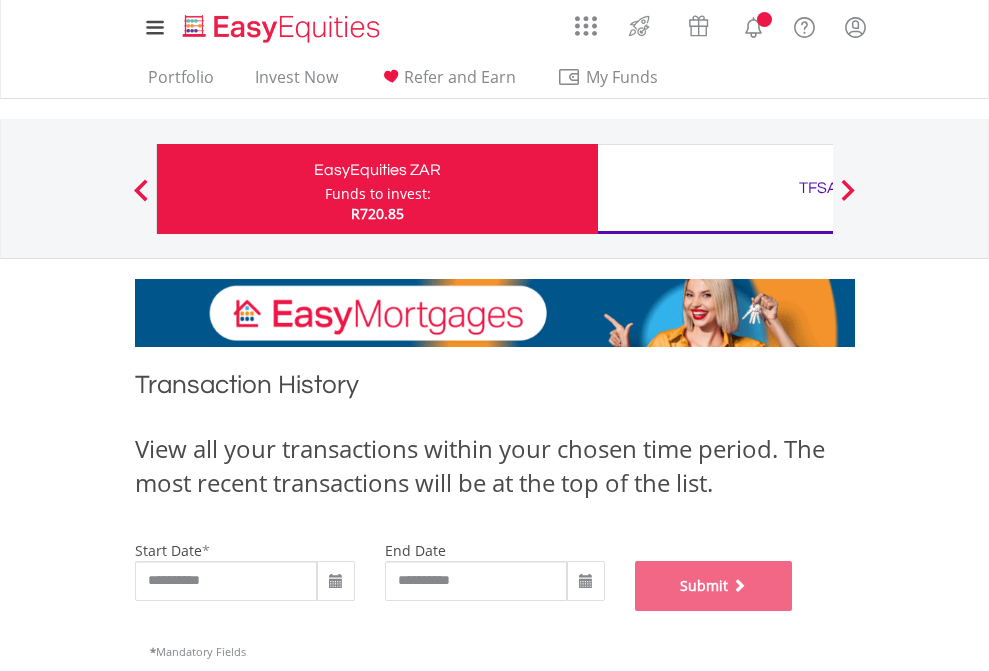scroll, scrollTop: 811, scrollLeft: 0, axis: vertical 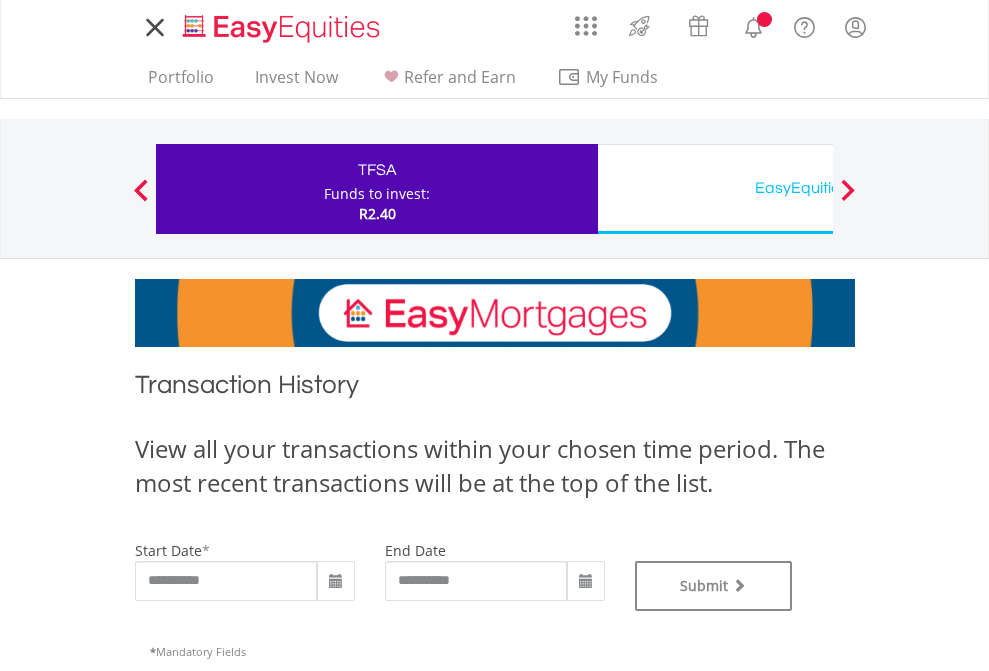 type on "**********" 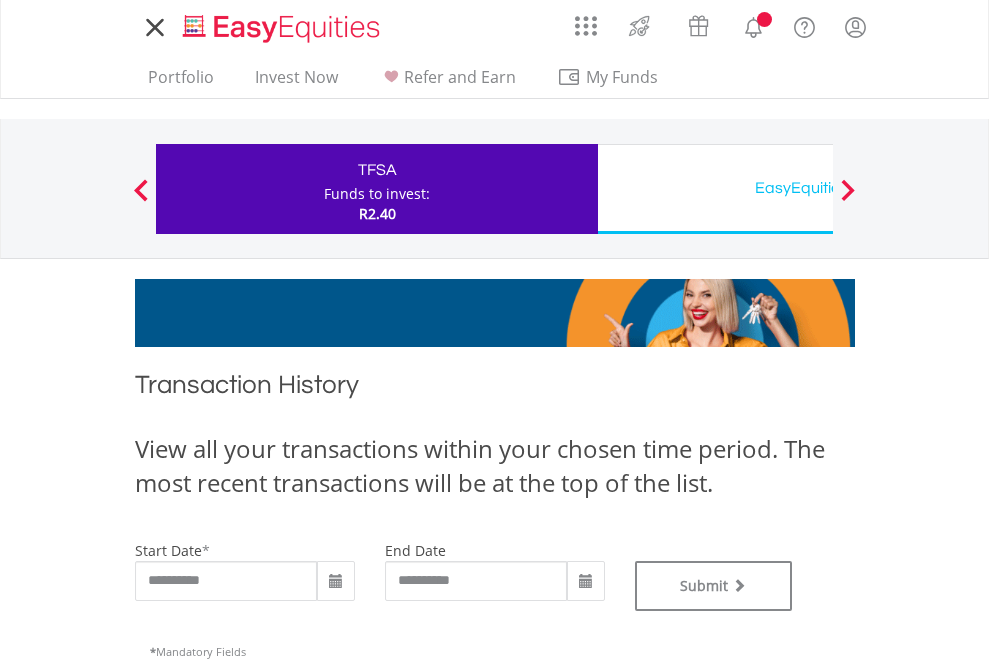 scroll, scrollTop: 0, scrollLeft: 0, axis: both 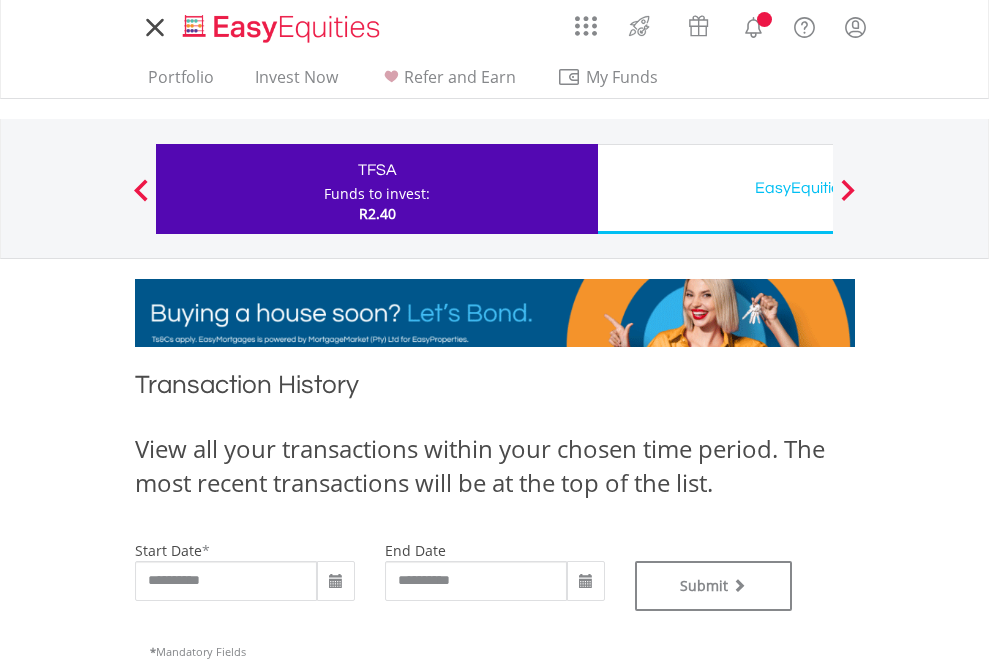 type on "**********" 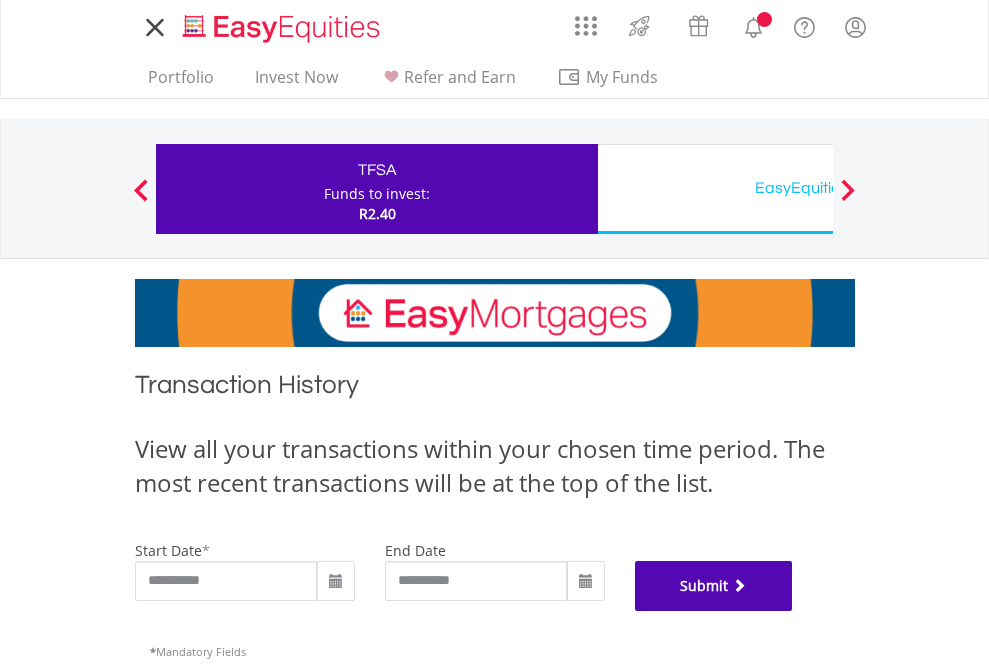 click on "Submit" at bounding box center (714, 586) 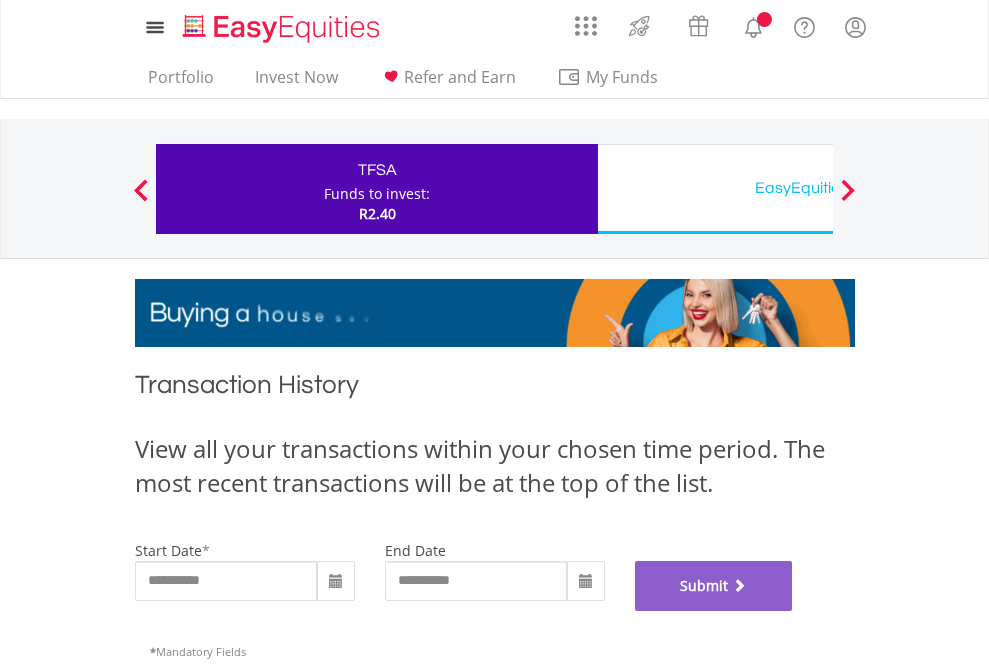 scroll, scrollTop: 811, scrollLeft: 0, axis: vertical 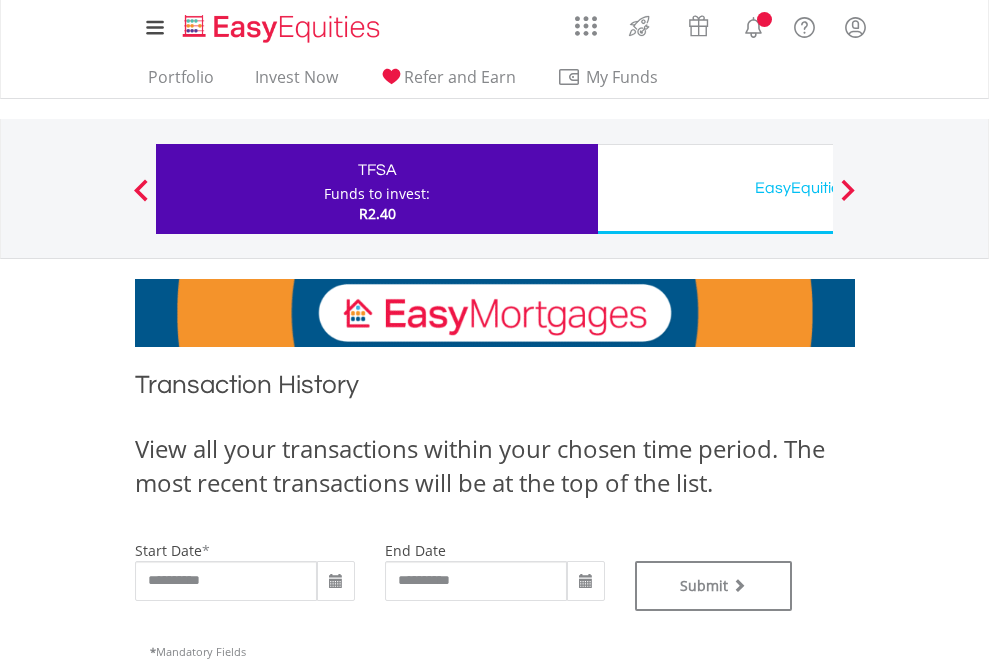 click on "EasyEquities USD" at bounding box center [818, 188] 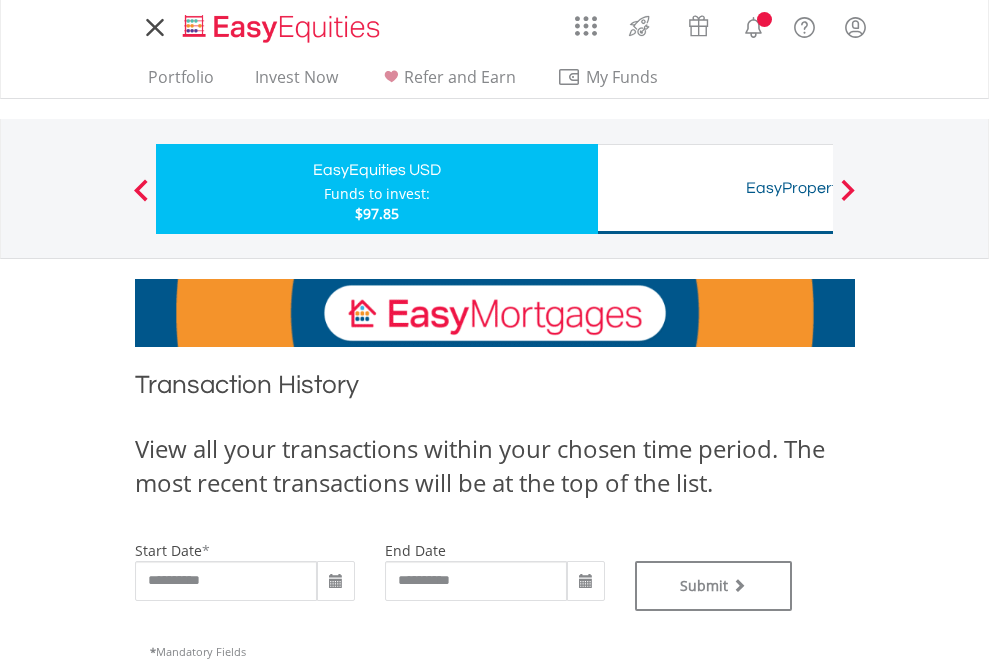 scroll, scrollTop: 0, scrollLeft: 0, axis: both 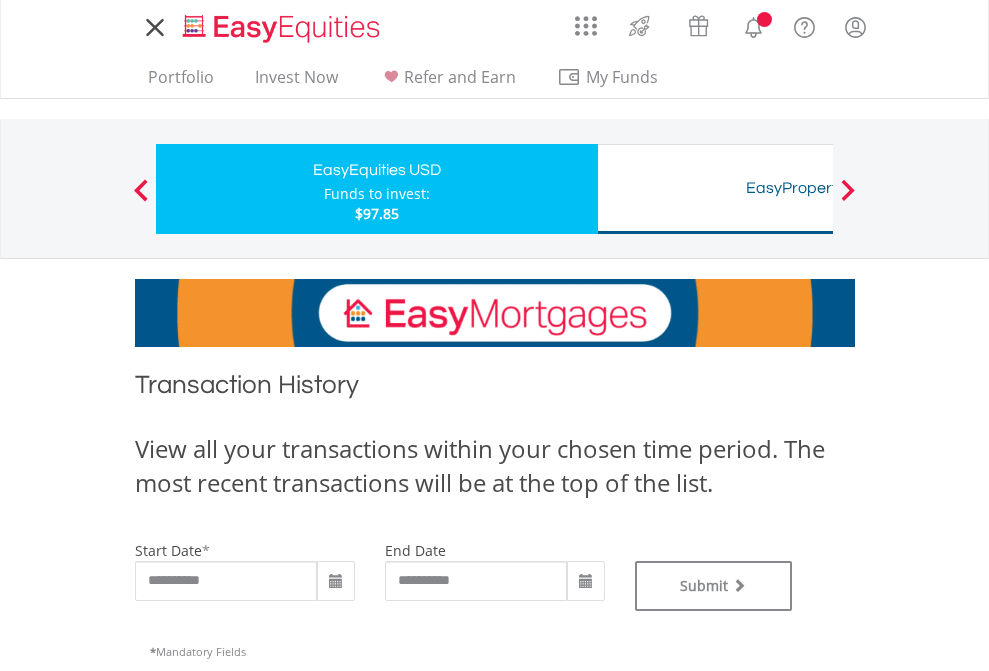 type on "**********" 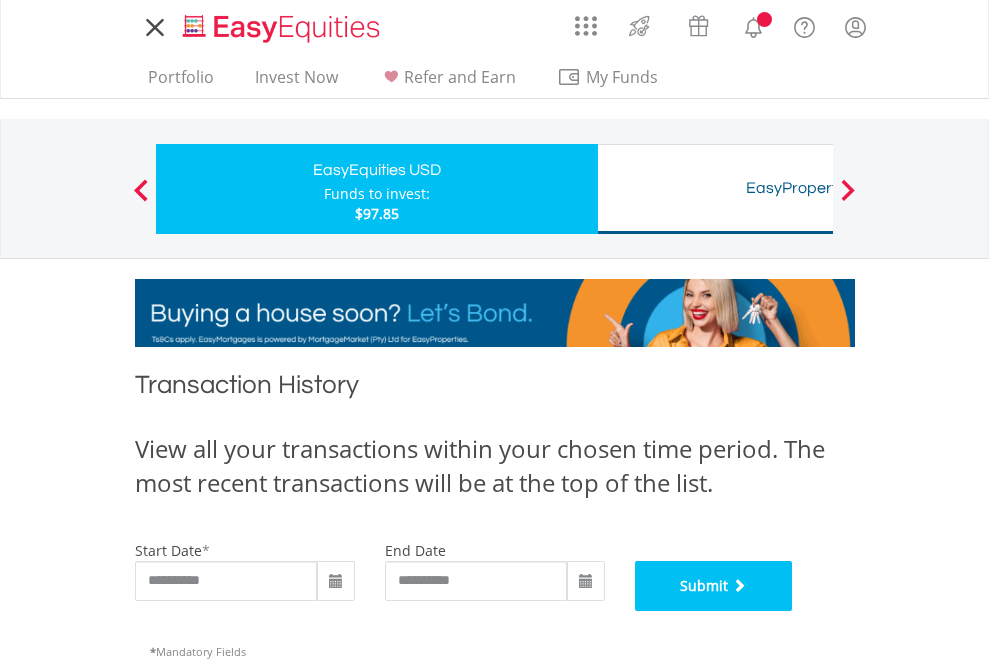 click on "Submit" at bounding box center (714, 586) 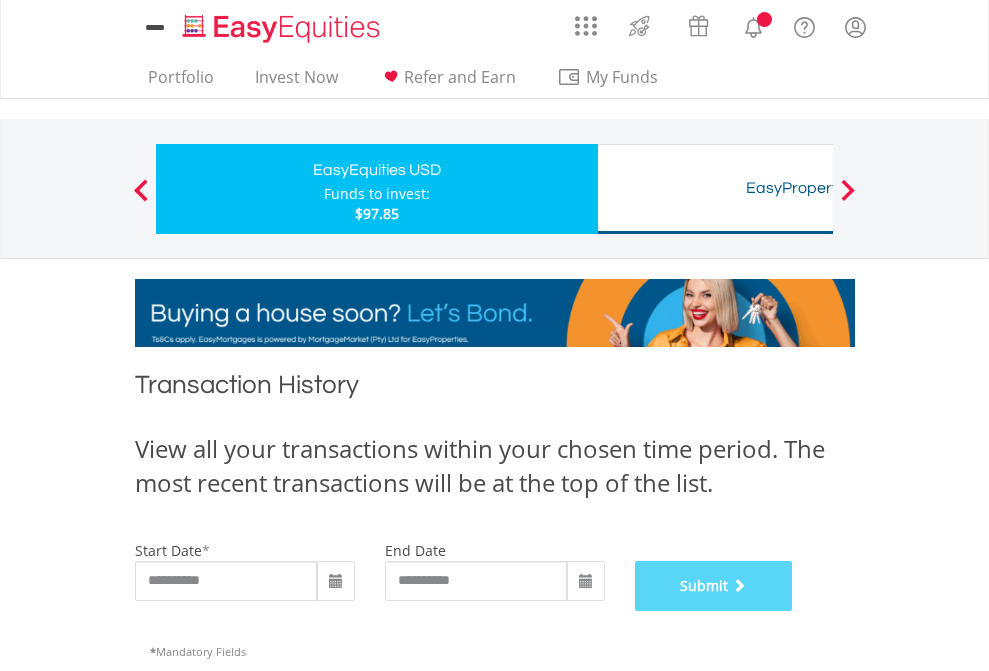 scroll, scrollTop: 811, scrollLeft: 0, axis: vertical 